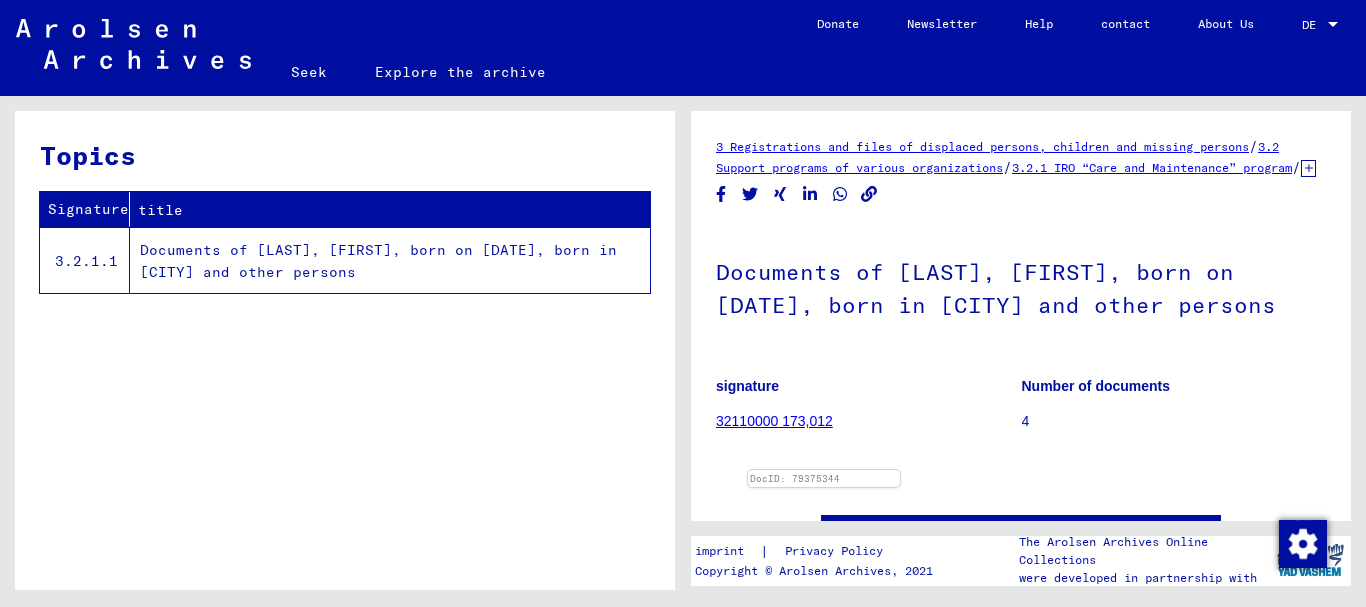 scroll, scrollTop: 0, scrollLeft: 0, axis: both 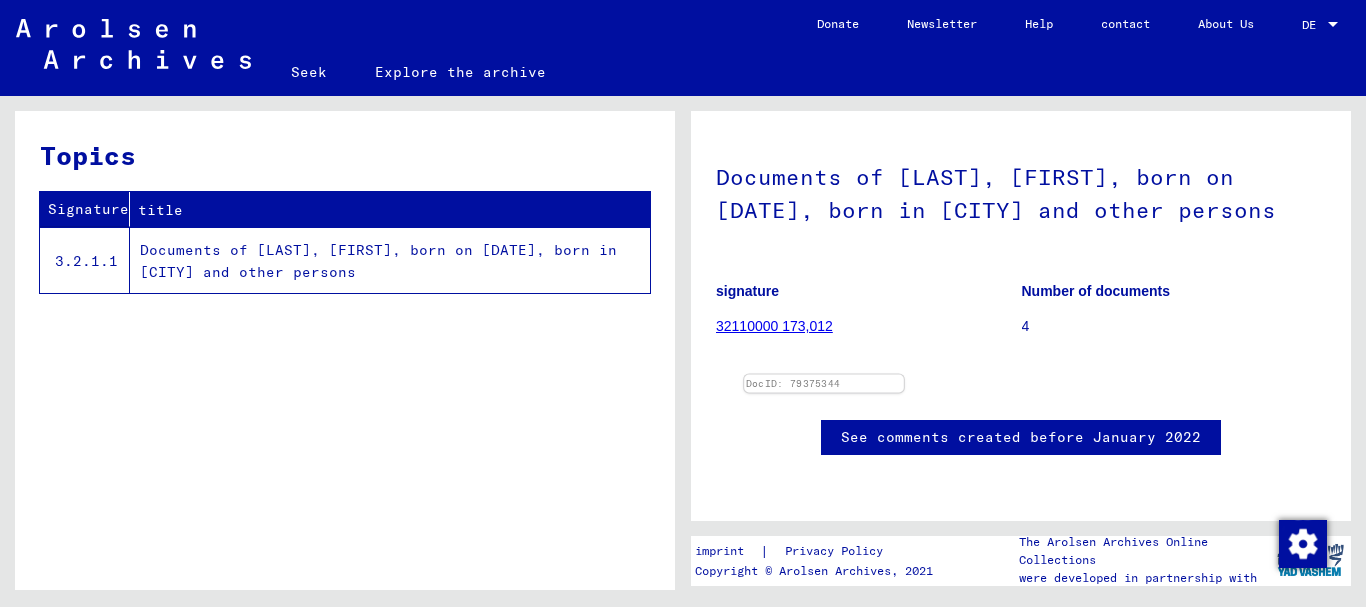 click at bounding box center [824, 375] 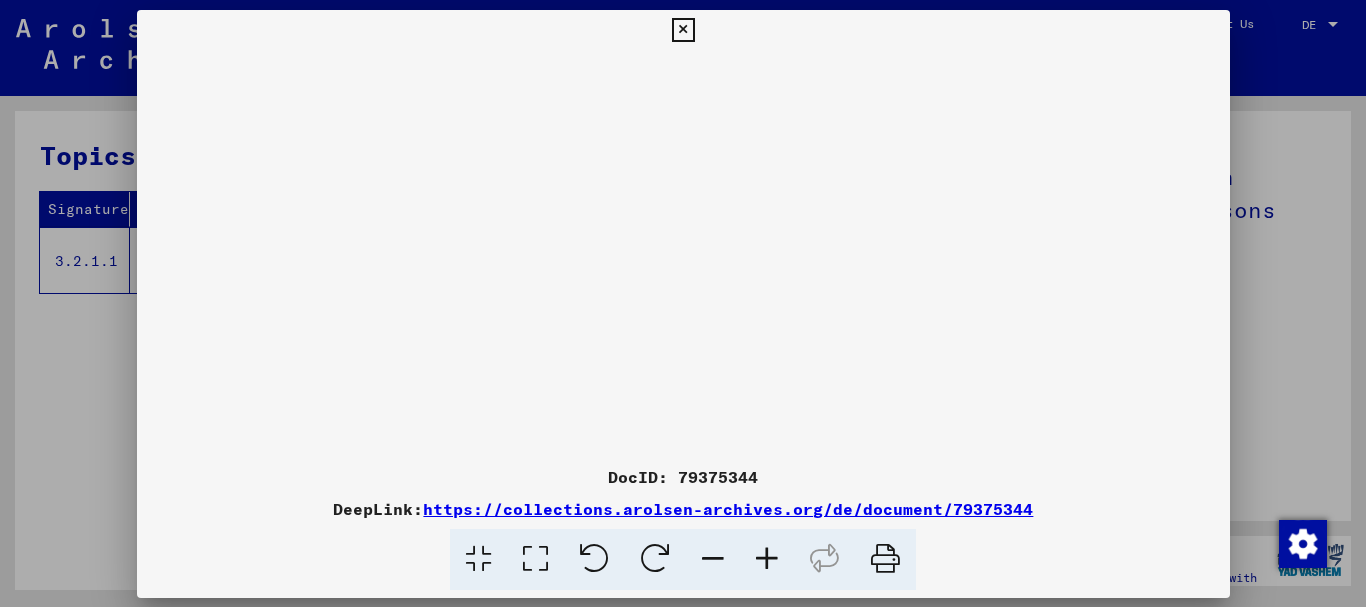 click at bounding box center [683, 253] 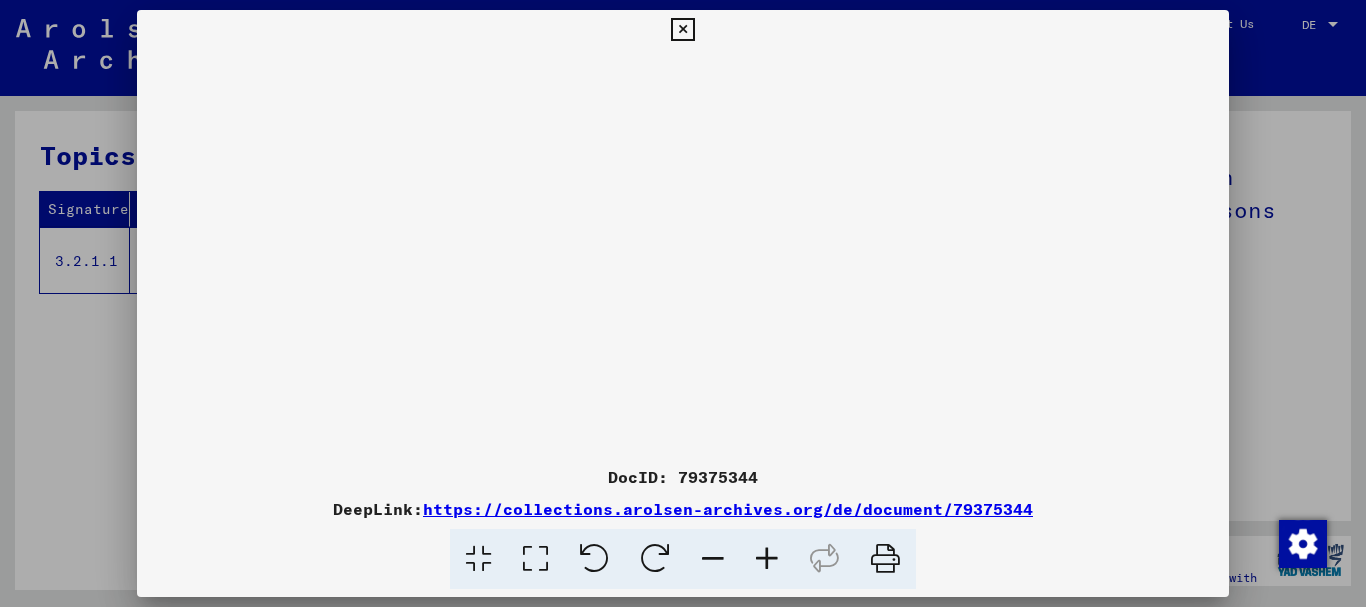 click at bounding box center (767, 559) 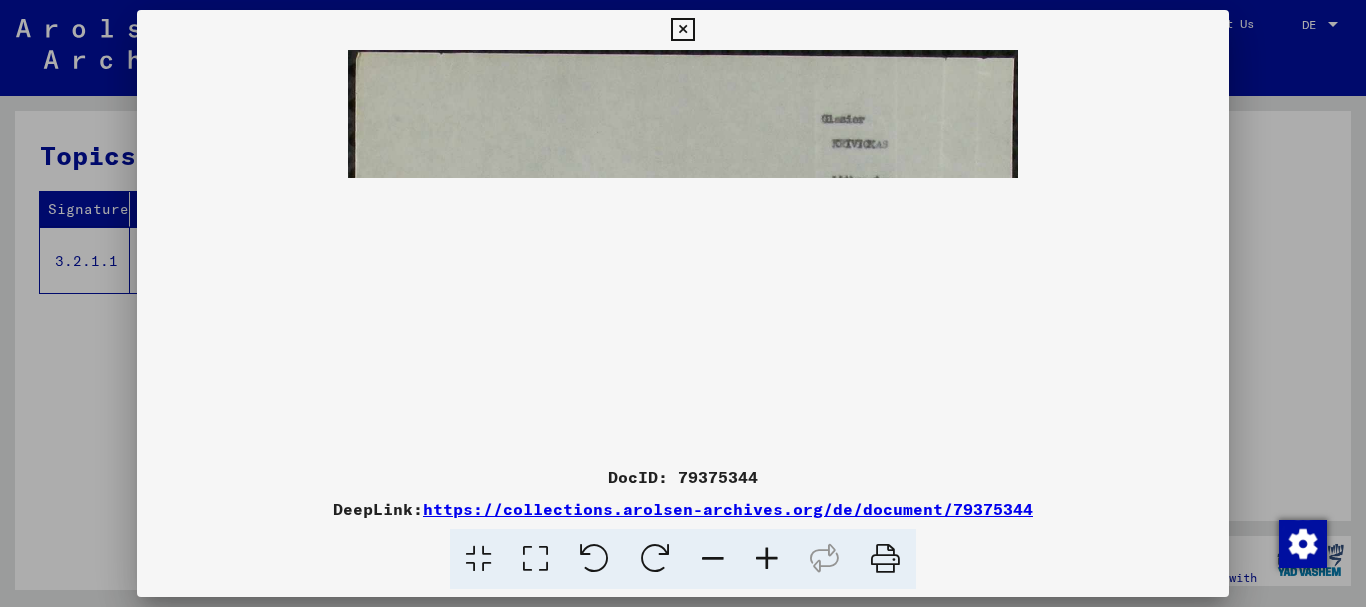 click at bounding box center (767, 559) 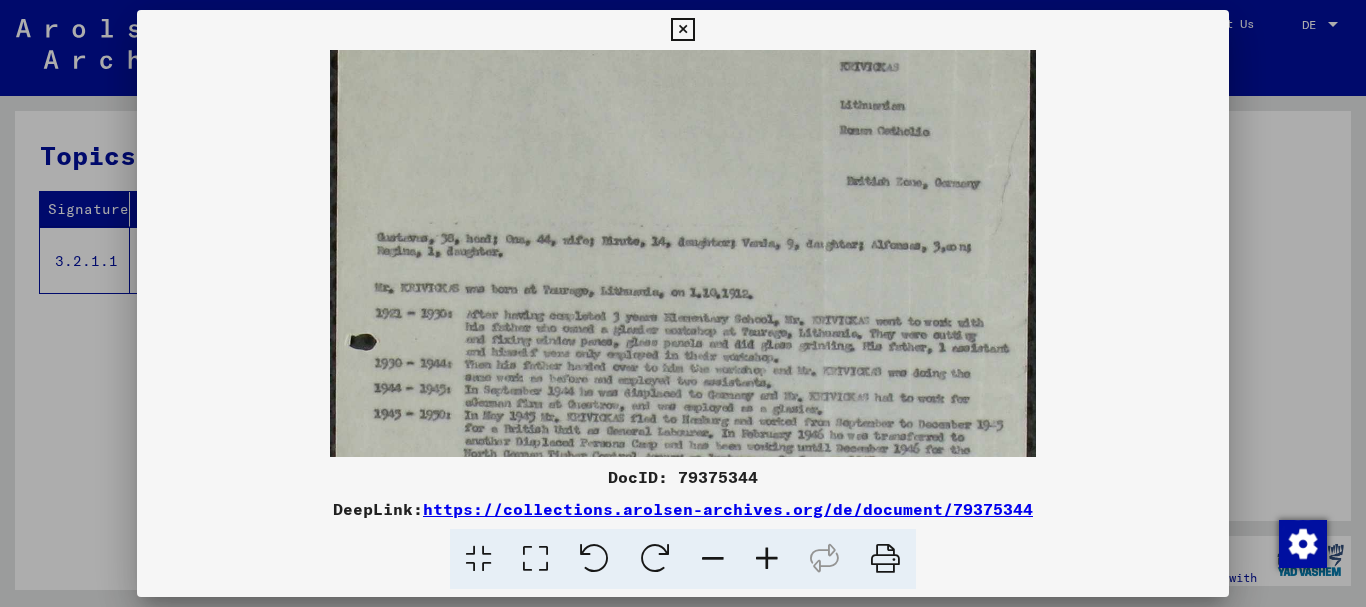 scroll, scrollTop: 109, scrollLeft: 0, axis: vertical 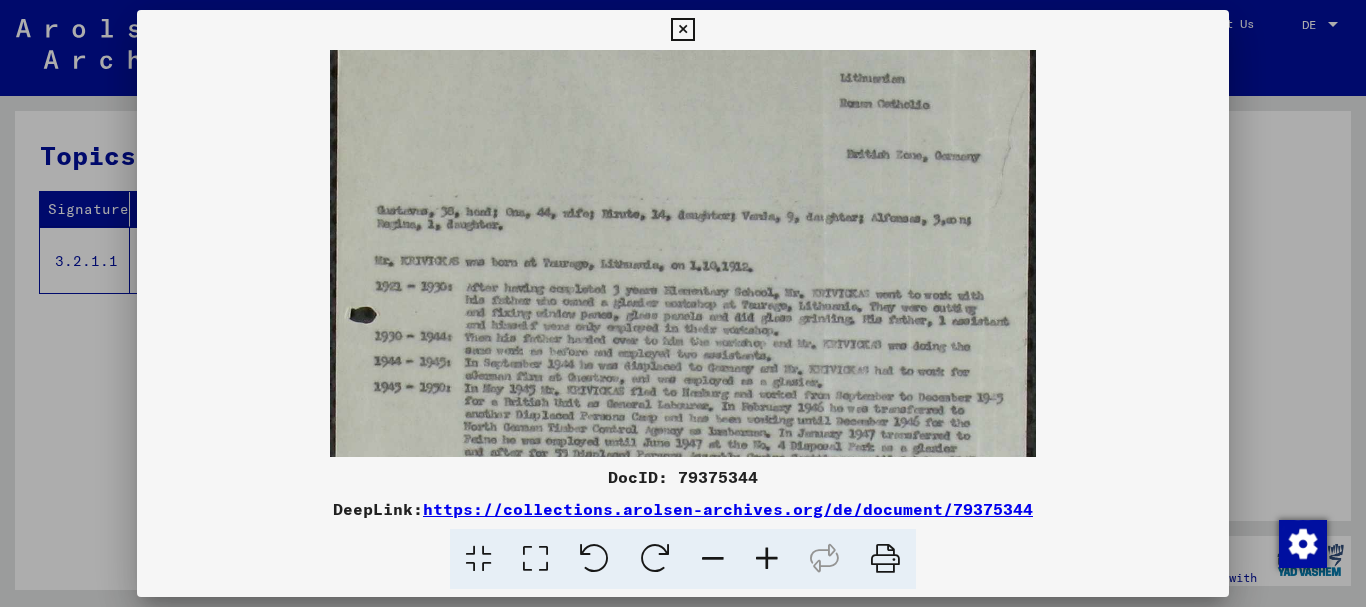 drag, startPoint x: 664, startPoint y: 355, endPoint x: 615, endPoint y: 259, distance: 107.78219 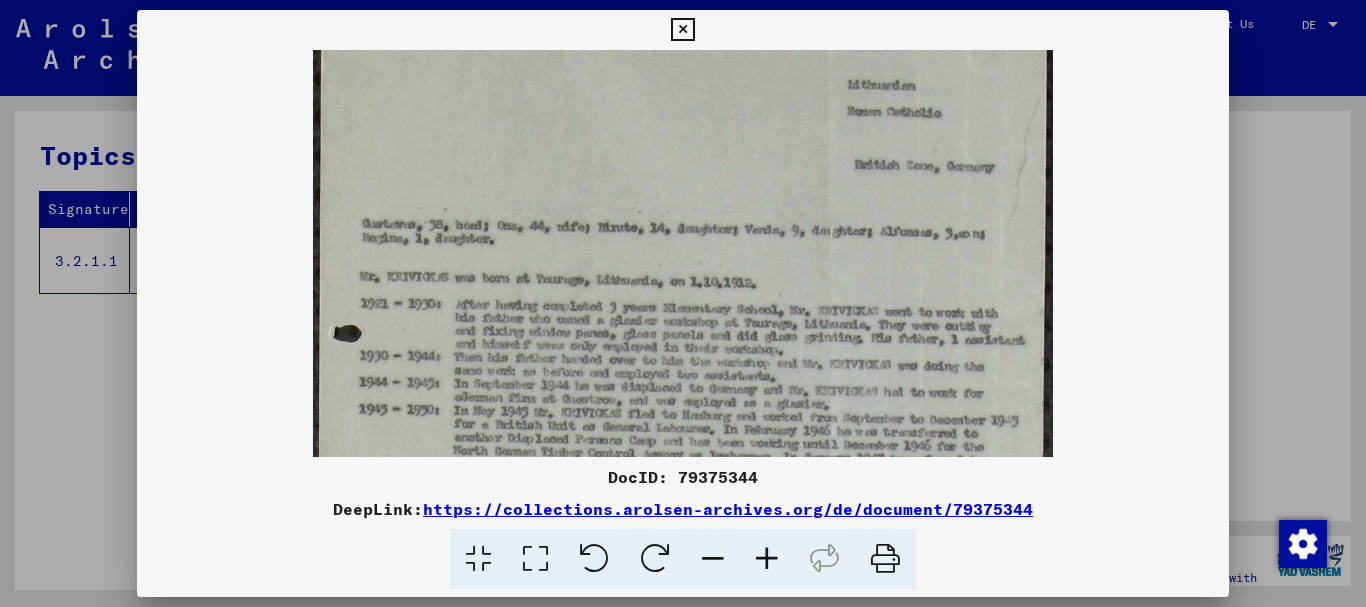 click at bounding box center [767, 559] 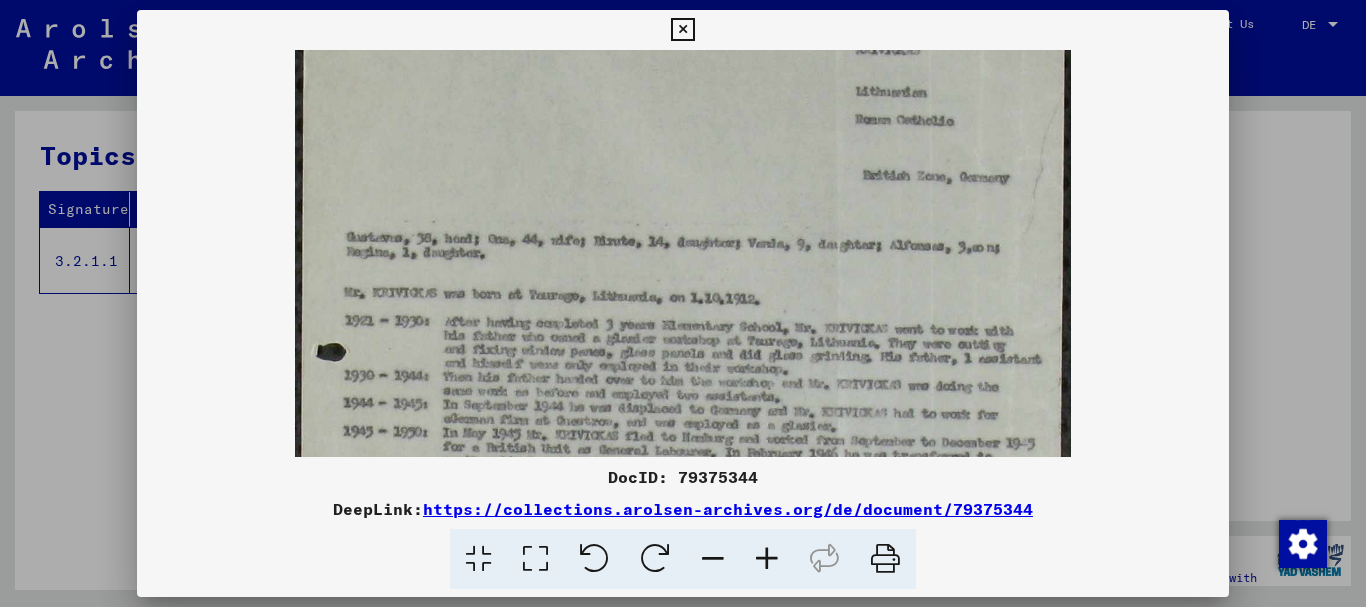 click at bounding box center (767, 559) 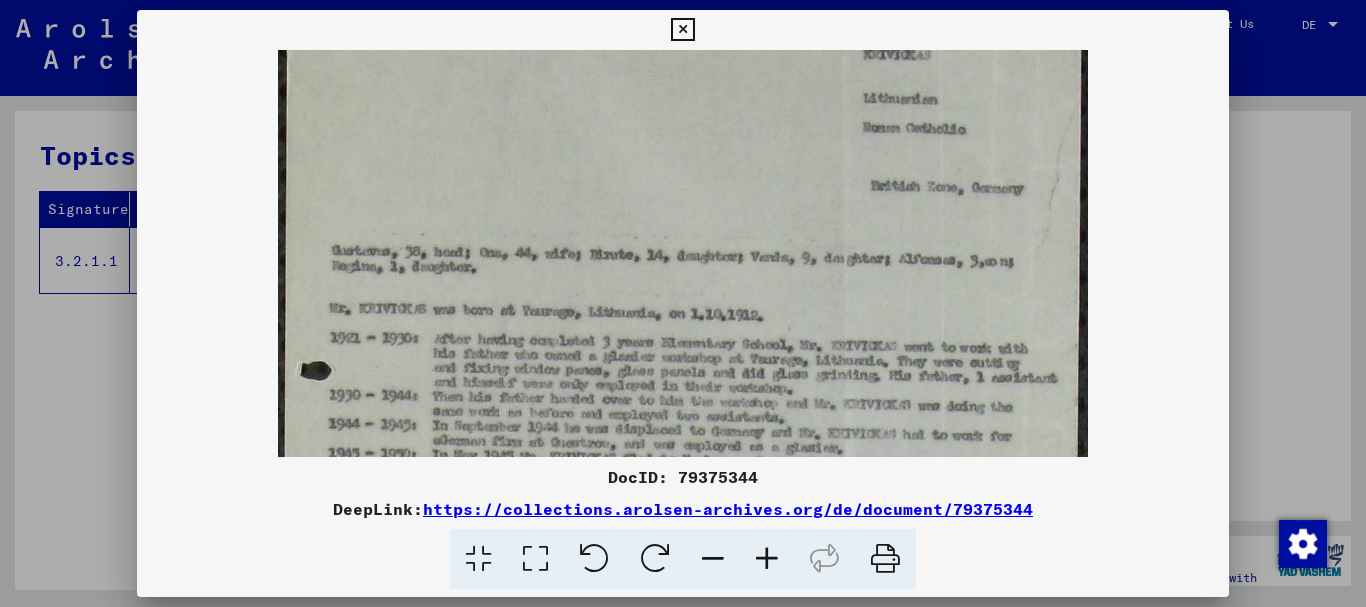 click at bounding box center [767, 559] 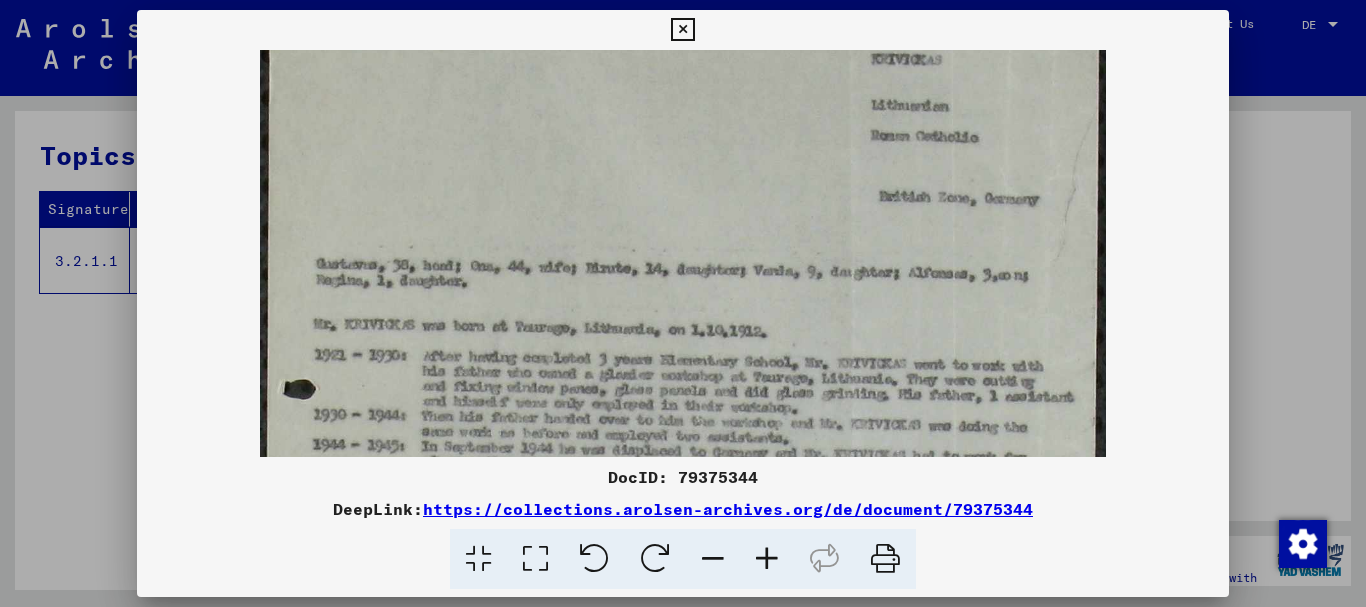 click at bounding box center [767, 559] 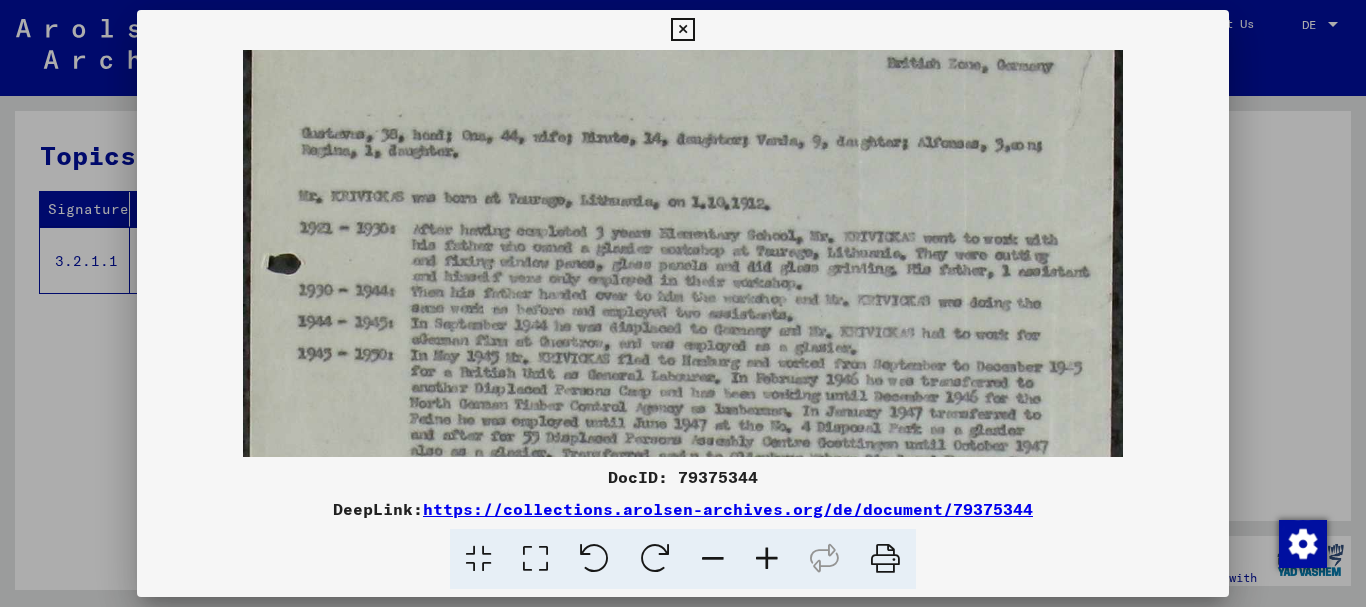 scroll, scrollTop: 268, scrollLeft: 0, axis: vertical 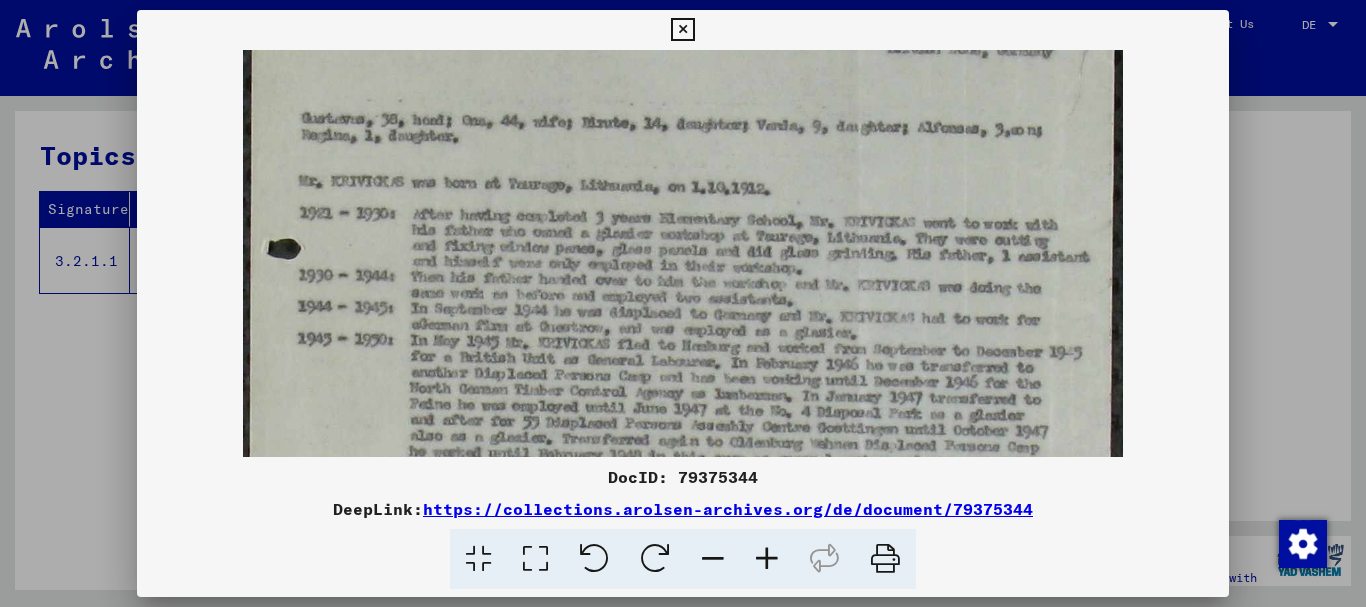 drag, startPoint x: 699, startPoint y: 373, endPoint x: 679, endPoint y: 214, distance: 160.25293 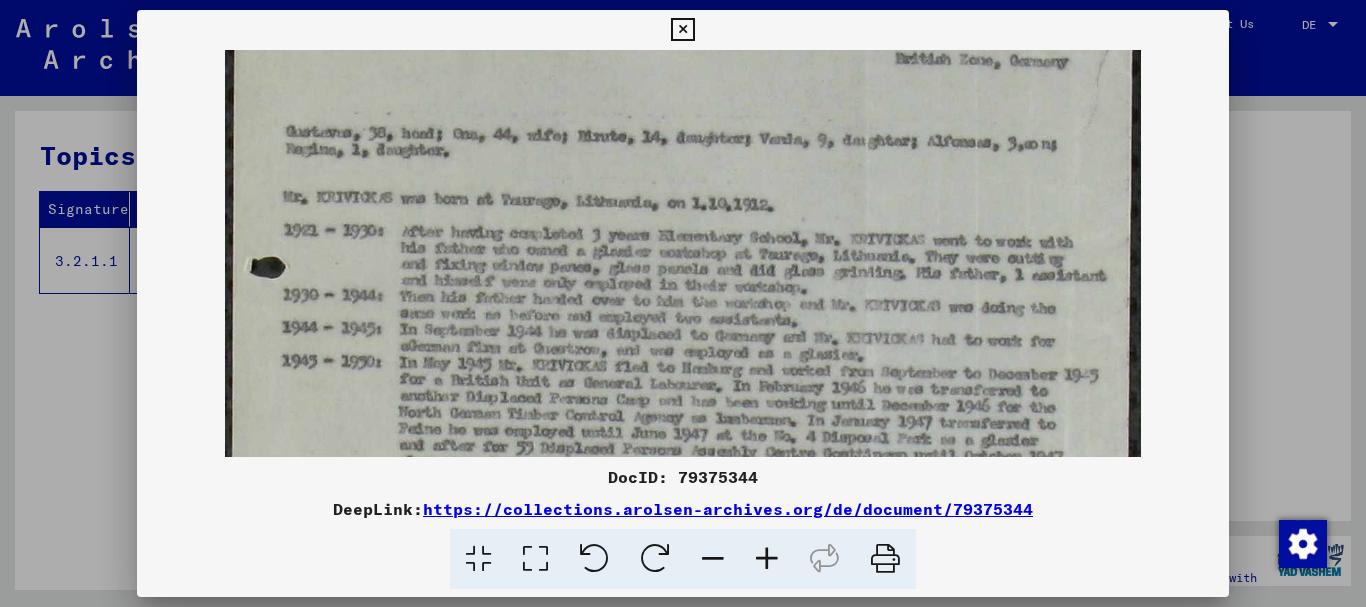 click at bounding box center (767, 559) 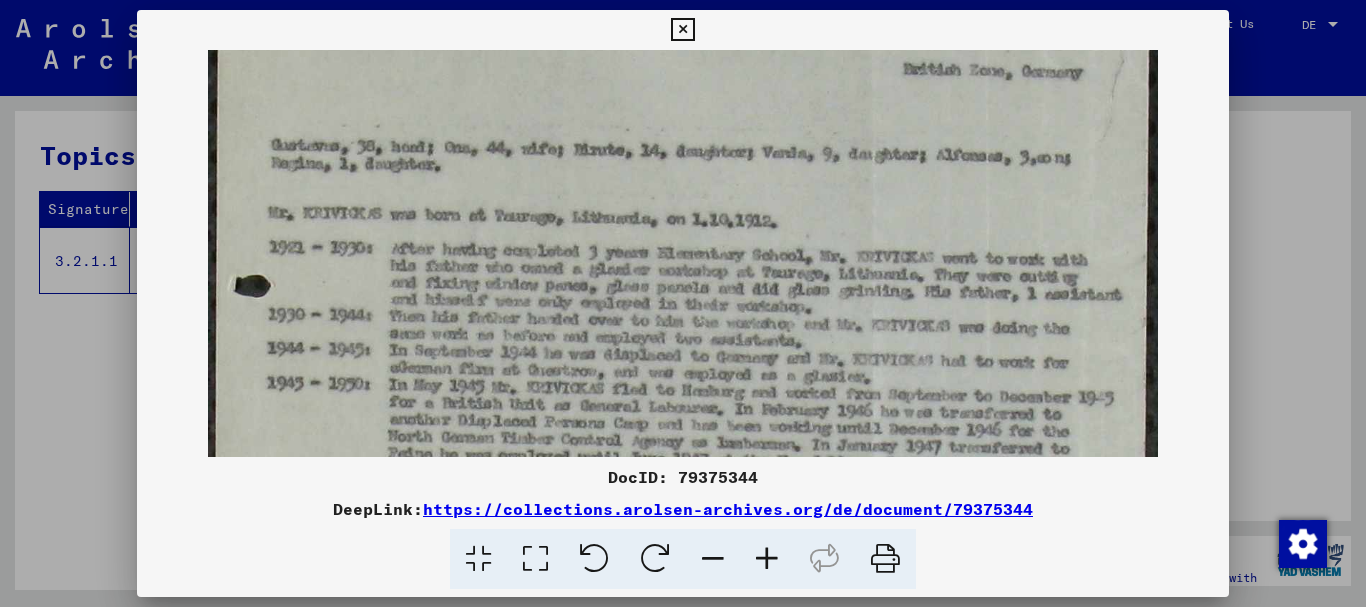 click at bounding box center (767, 559) 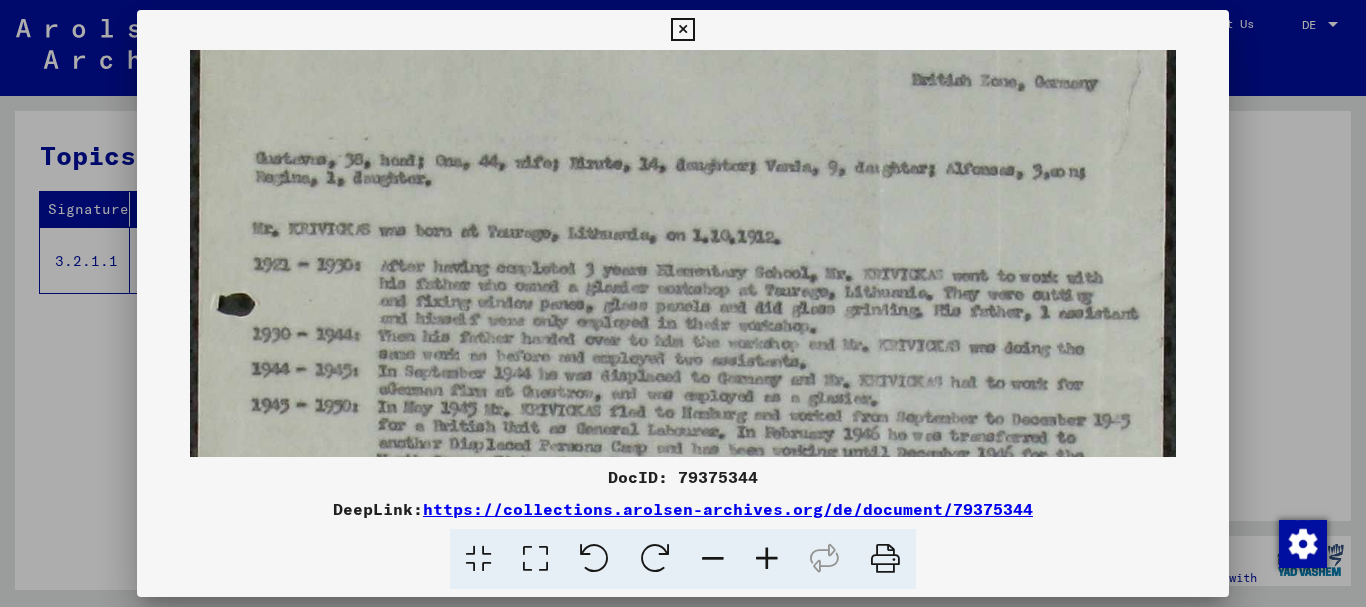 click at bounding box center (767, 559) 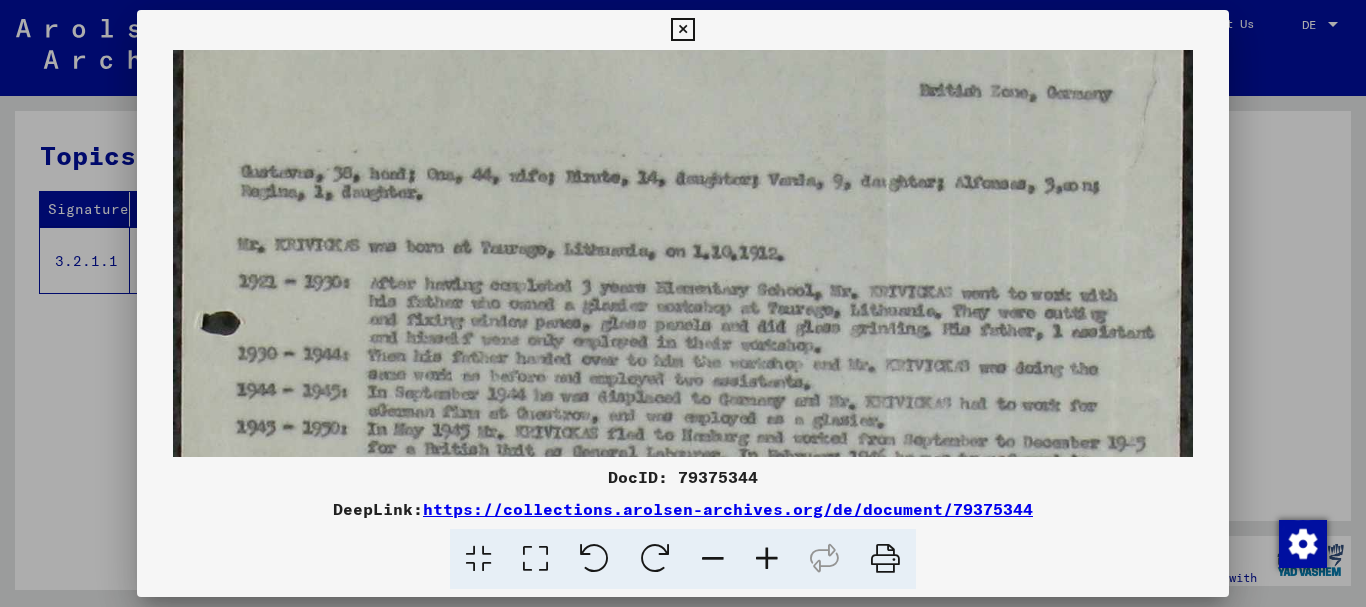click at bounding box center (767, 559) 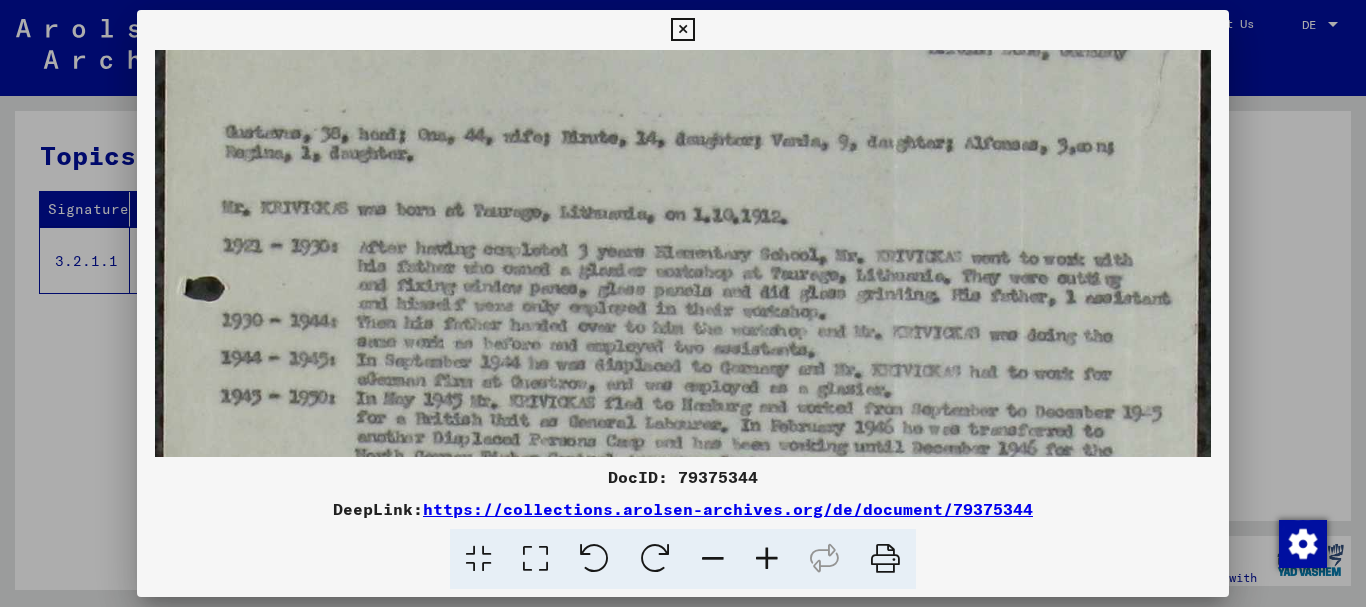 scroll, scrollTop: 329, scrollLeft: 0, axis: vertical 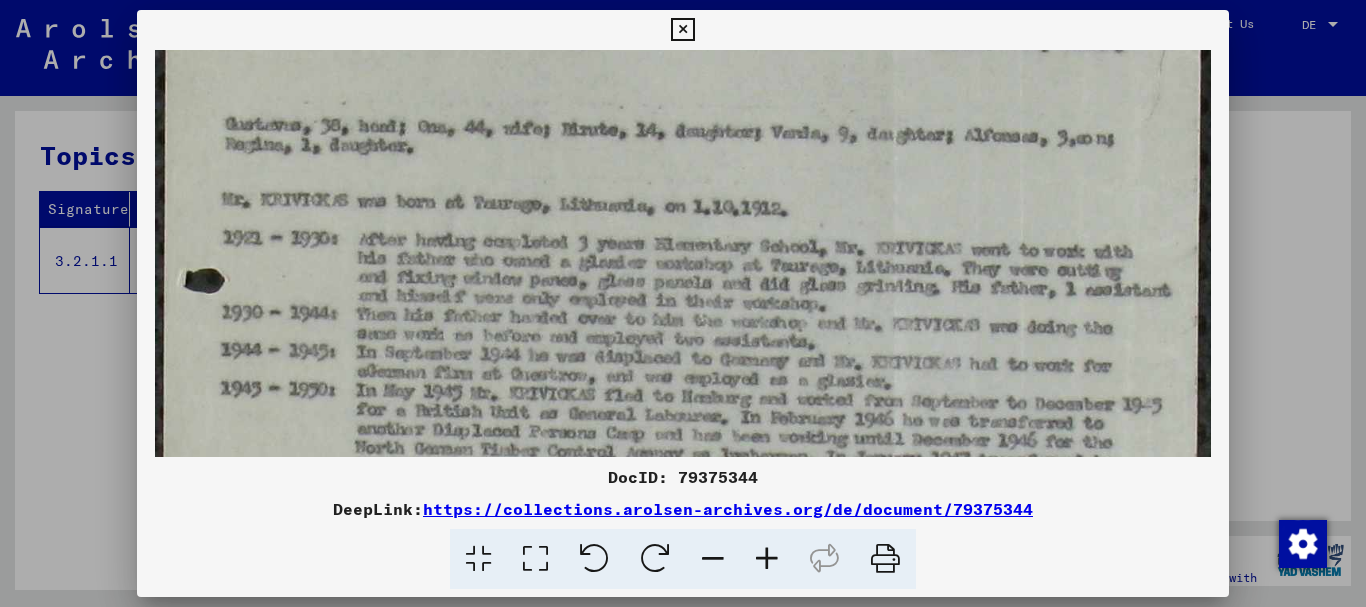 drag, startPoint x: 639, startPoint y: 351, endPoint x: 641, endPoint y: 293, distance: 58.034473 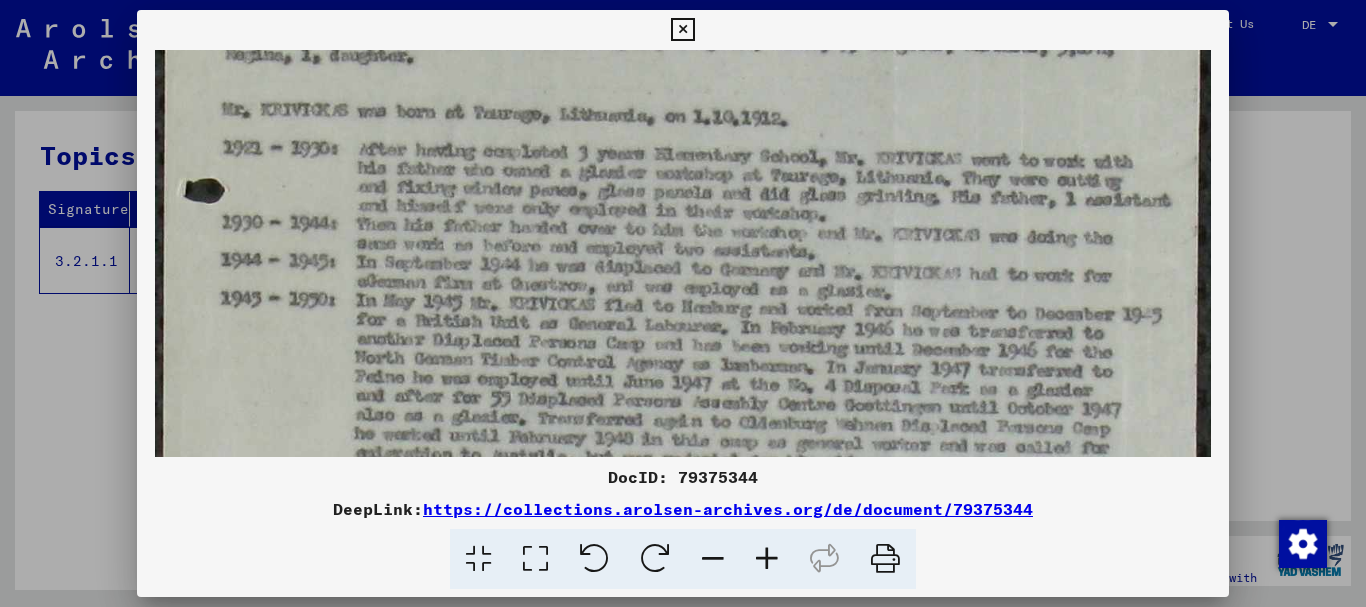 scroll, scrollTop: 420, scrollLeft: 0, axis: vertical 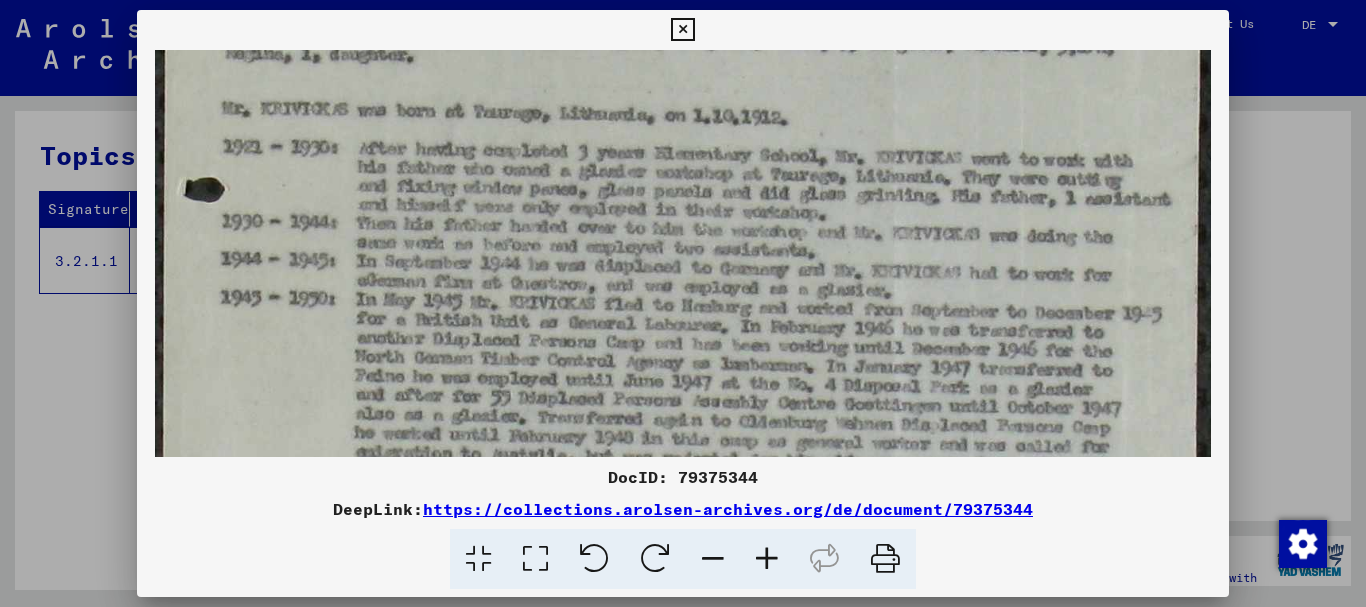 drag, startPoint x: 908, startPoint y: 380, endPoint x: 906, endPoint y: 289, distance: 91.02197 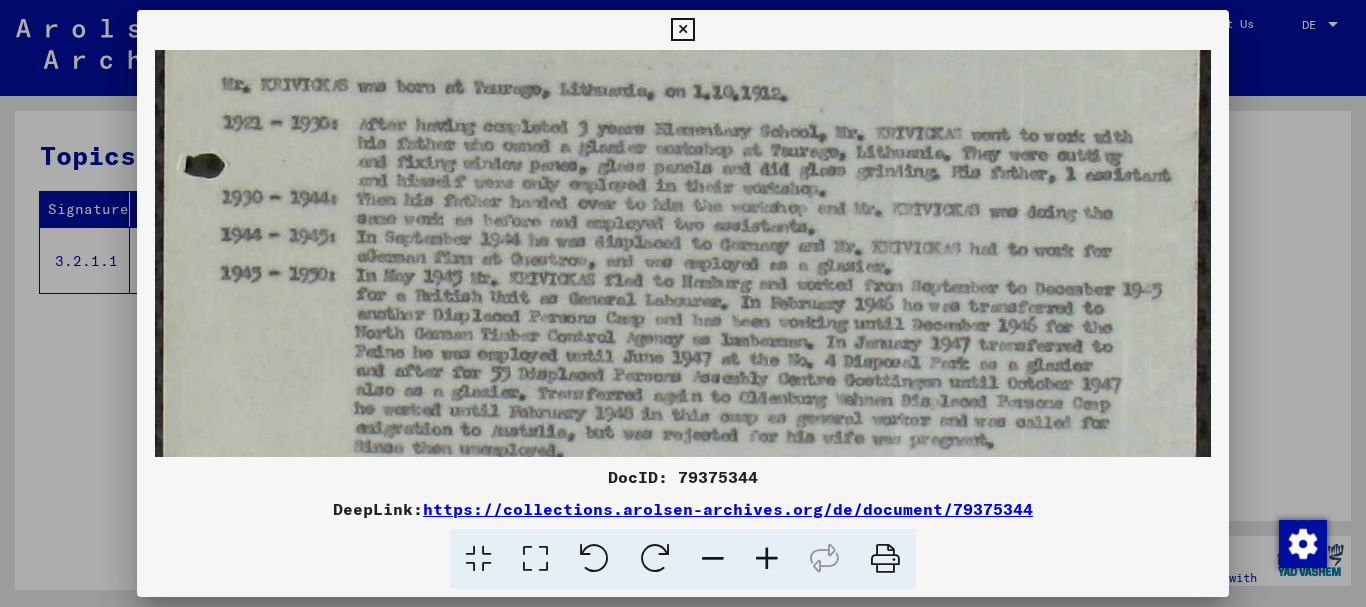 drag, startPoint x: 445, startPoint y: 327, endPoint x: 445, endPoint y: 301, distance: 26 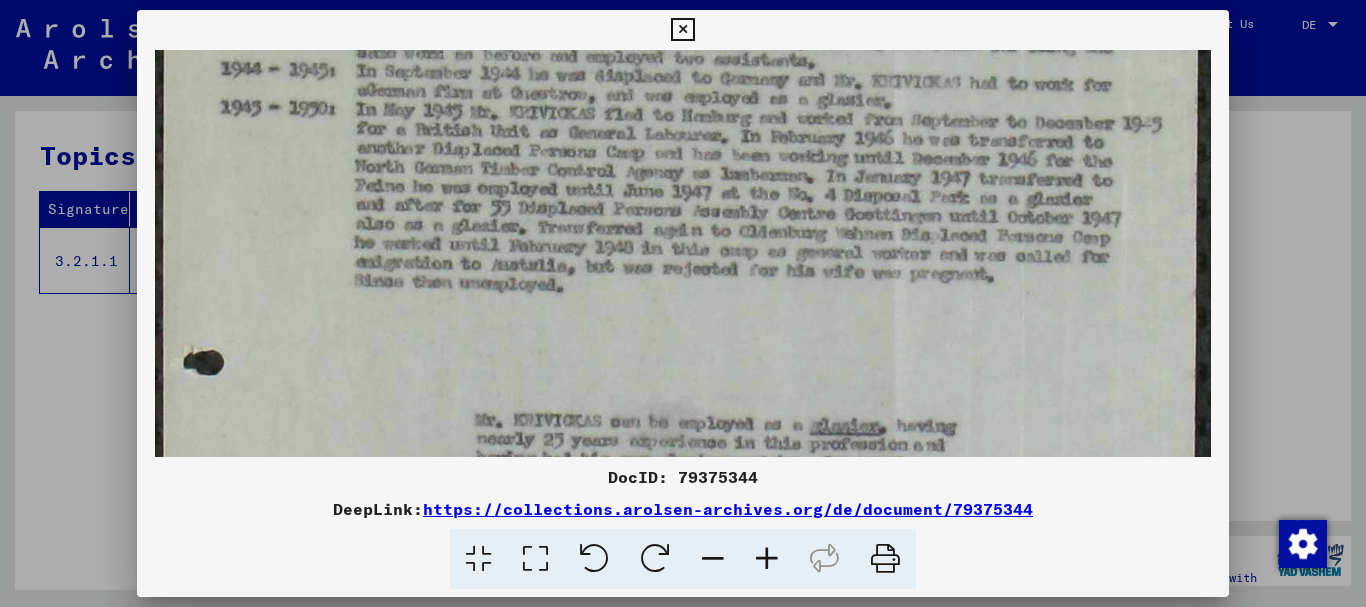 scroll, scrollTop: 612, scrollLeft: 0, axis: vertical 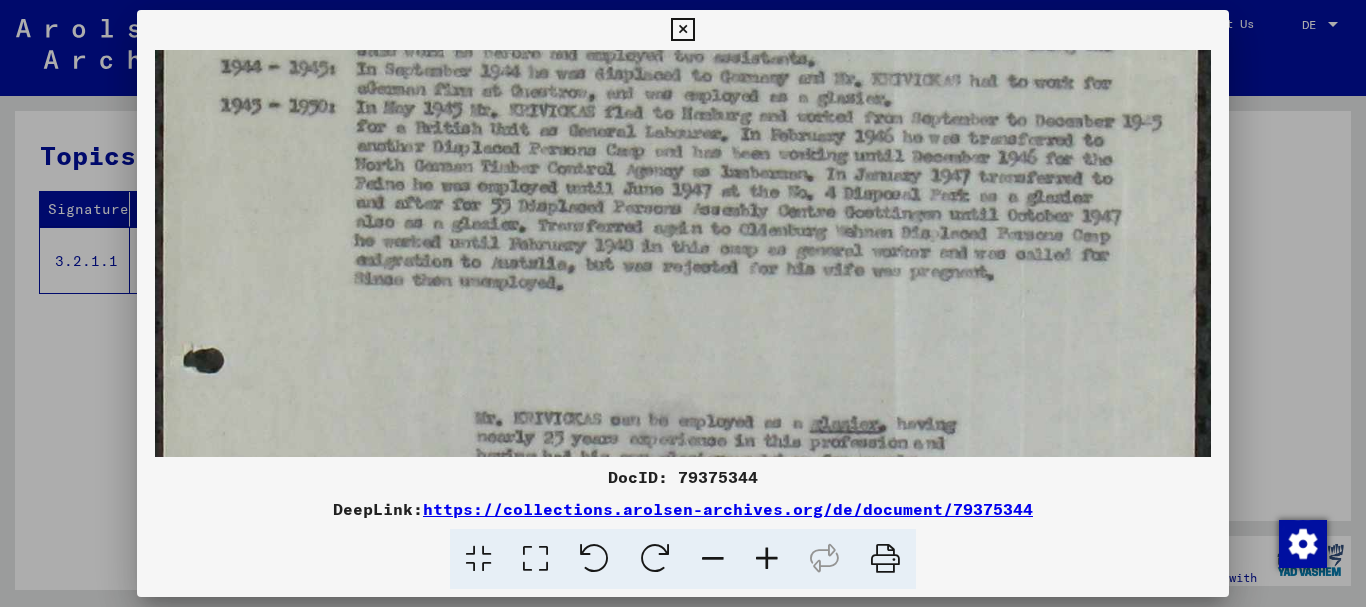 drag, startPoint x: 723, startPoint y: 389, endPoint x: 735, endPoint y: 235, distance: 154.46683 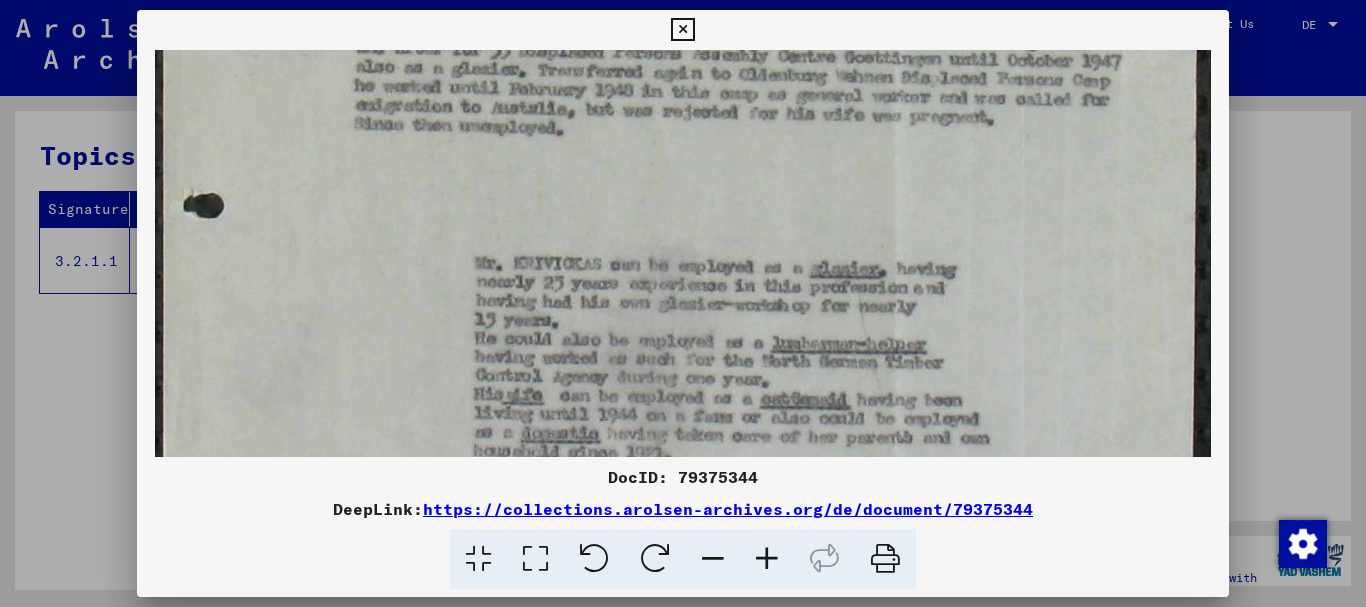 scroll, scrollTop: 789, scrollLeft: 0, axis: vertical 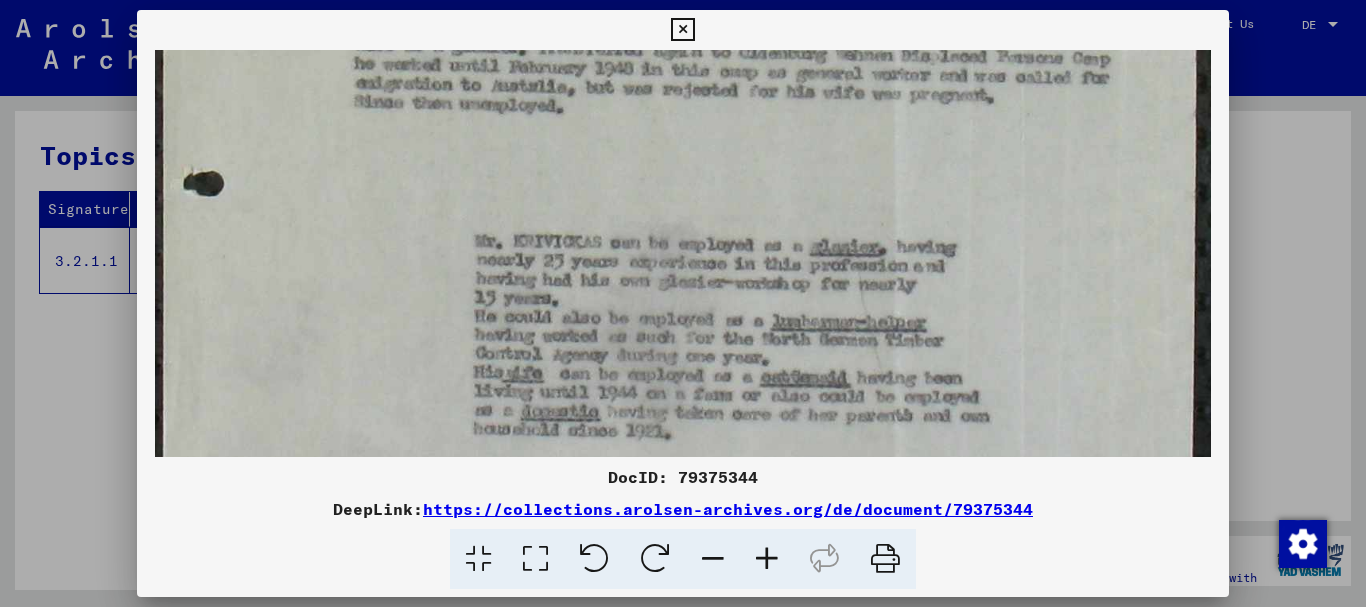 drag, startPoint x: 539, startPoint y: 328, endPoint x: 566, endPoint y: 151, distance: 179.04749 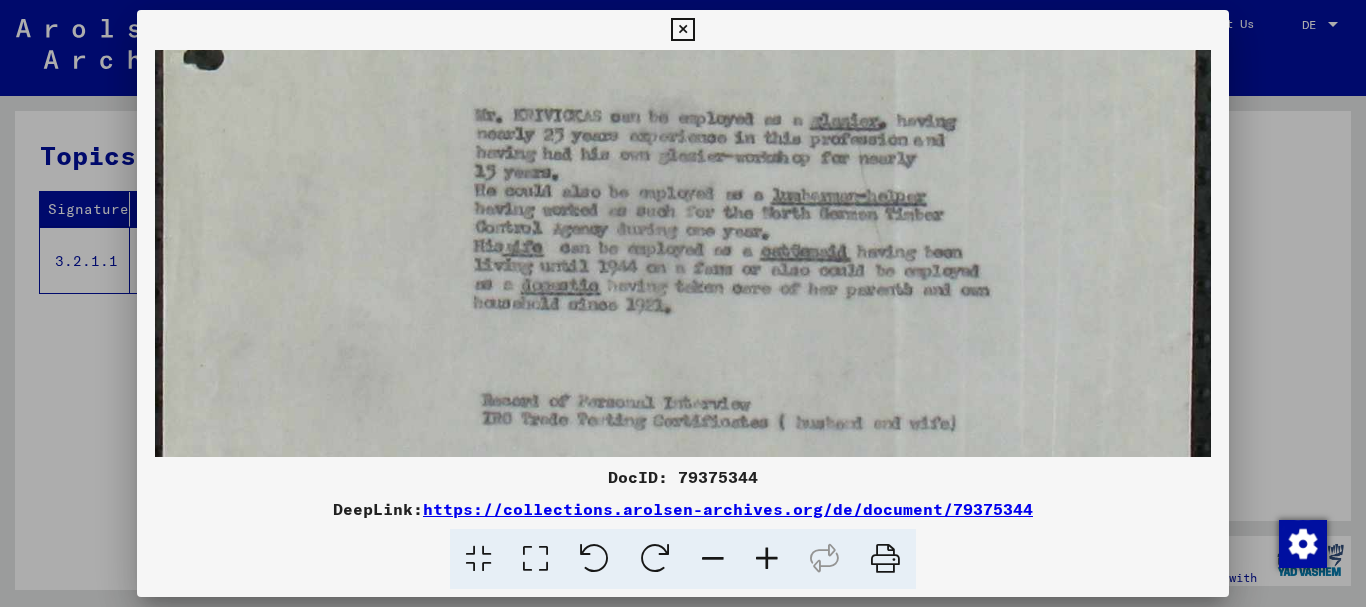 drag, startPoint x: 396, startPoint y: 372, endPoint x: 396, endPoint y: 246, distance: 126 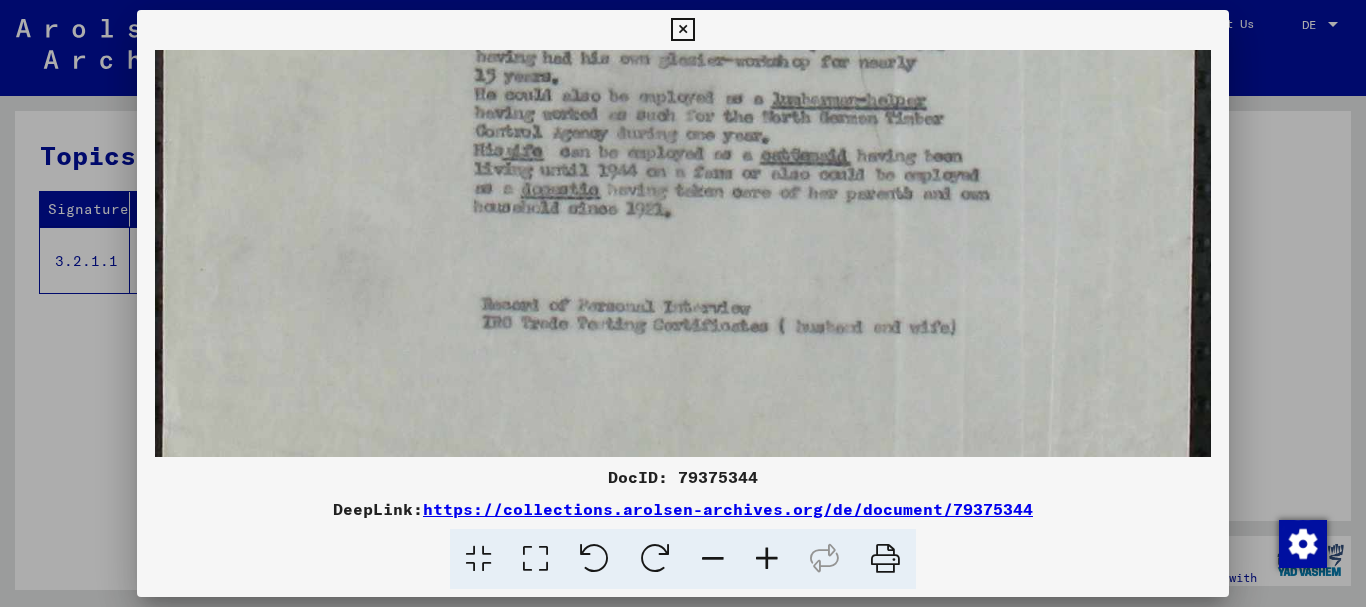 drag, startPoint x: 415, startPoint y: 319, endPoint x: 418, endPoint y: 231, distance: 88.051125 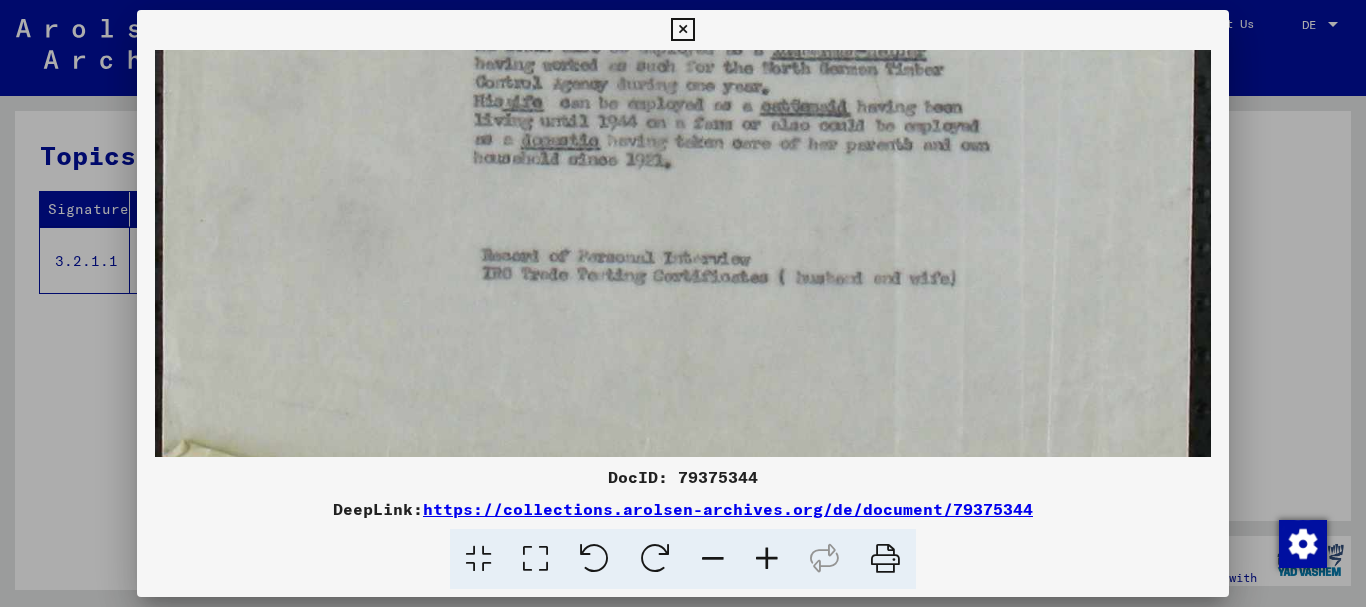 drag, startPoint x: 433, startPoint y: 321, endPoint x: 454, endPoint y: 272, distance: 53.310413 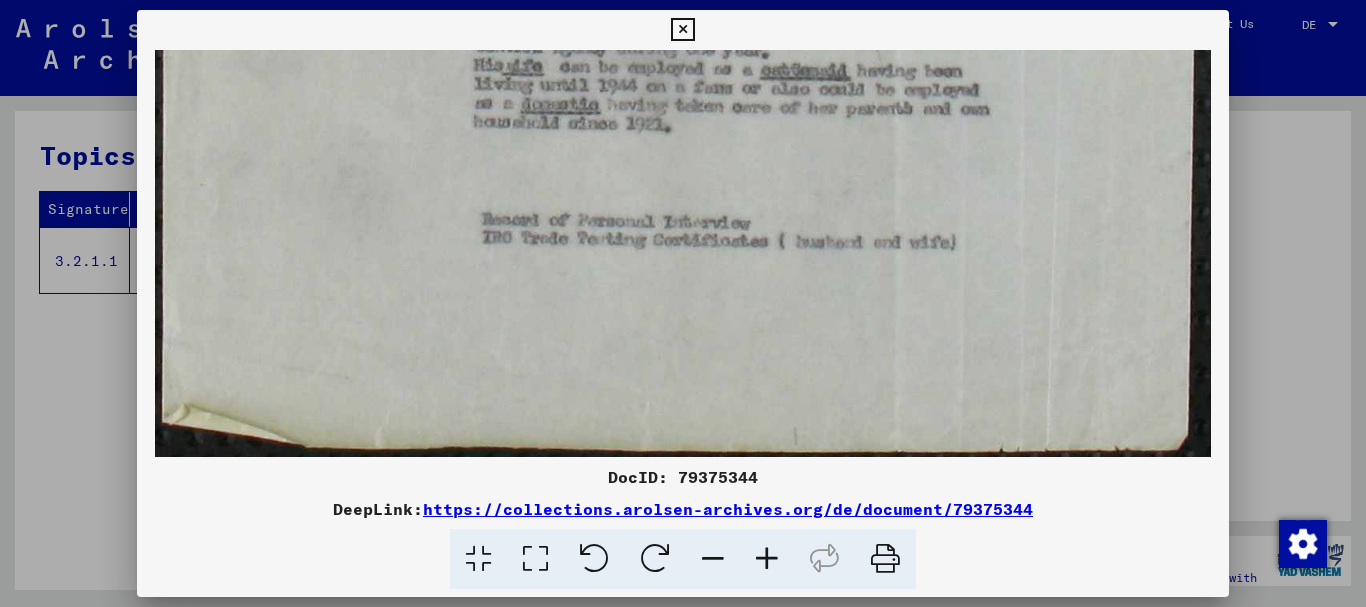 scroll, scrollTop: 1100, scrollLeft: 0, axis: vertical 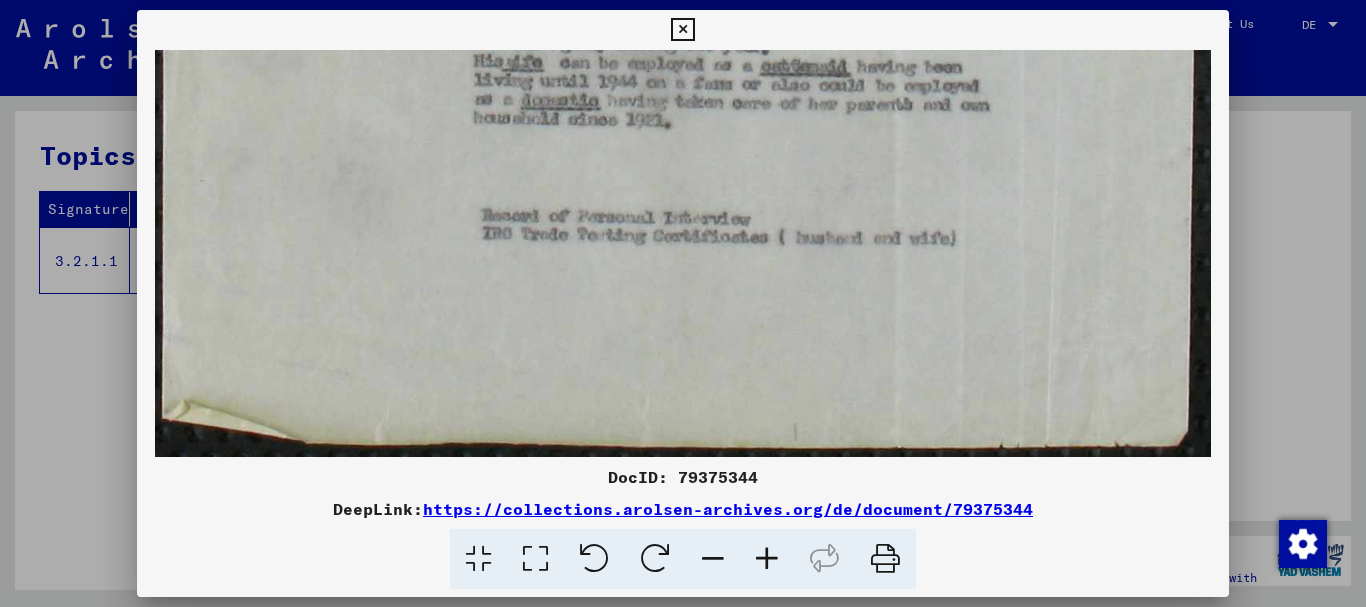 drag, startPoint x: 511, startPoint y: 329, endPoint x: 513, endPoint y: 248, distance: 81.02469 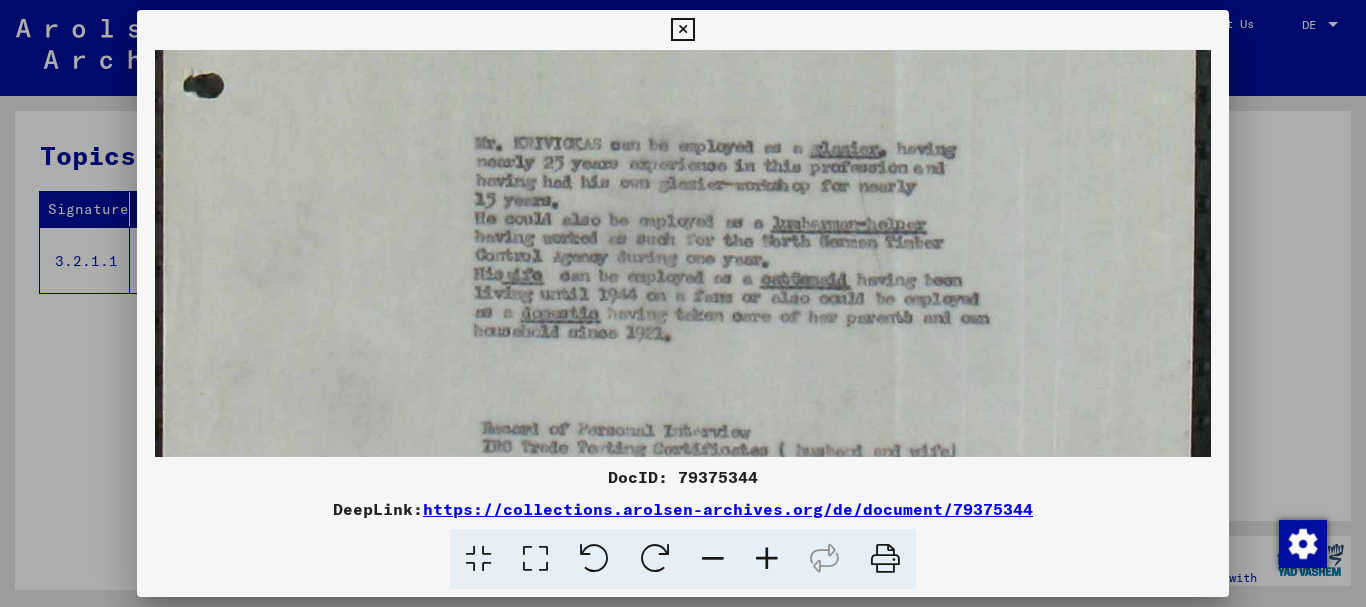 drag, startPoint x: 600, startPoint y: 173, endPoint x: 600, endPoint y: 387, distance: 214 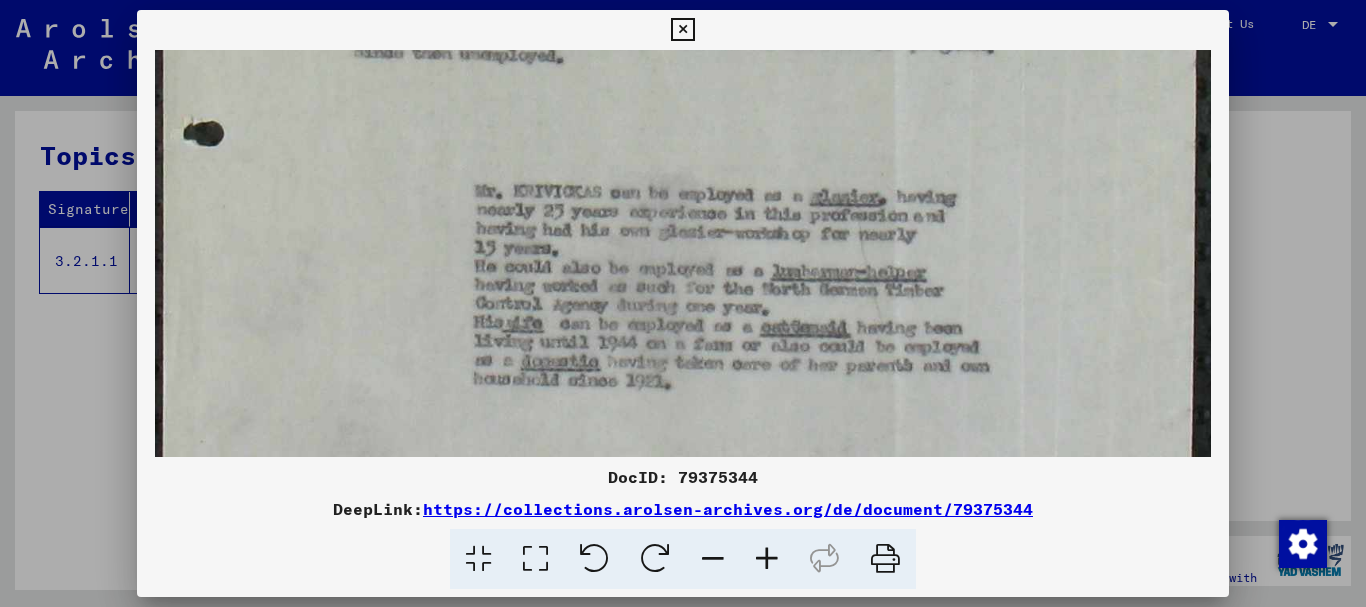 click at bounding box center (683, -36) 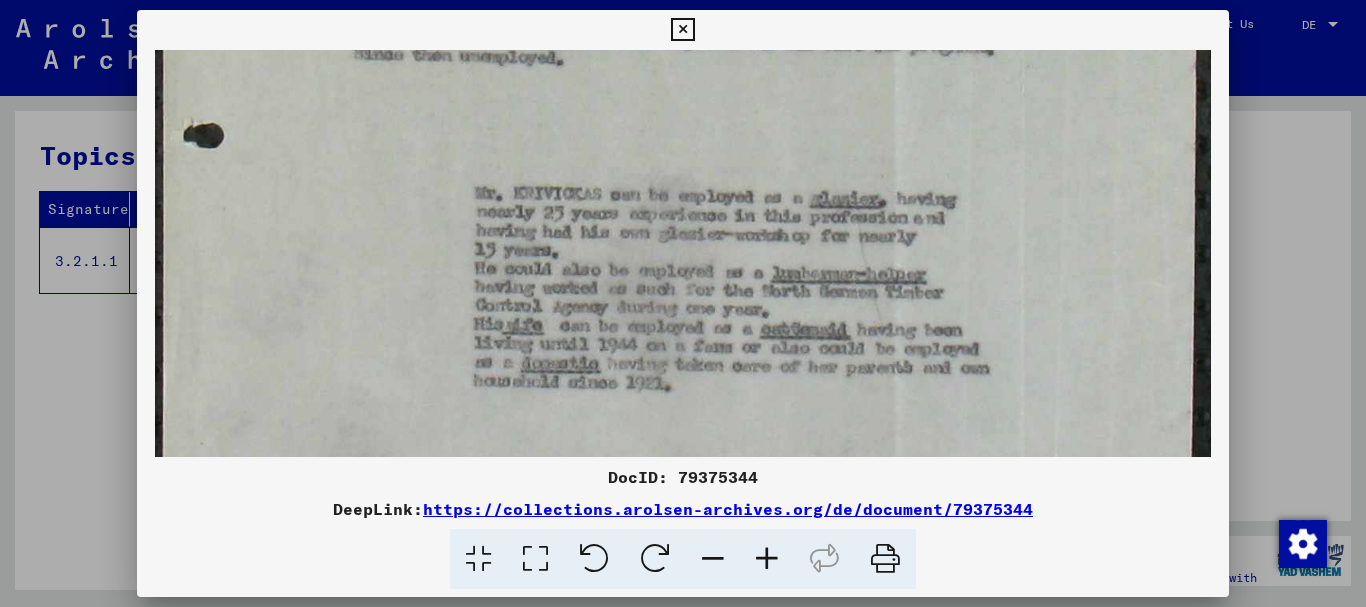 click at bounding box center (885, 559) 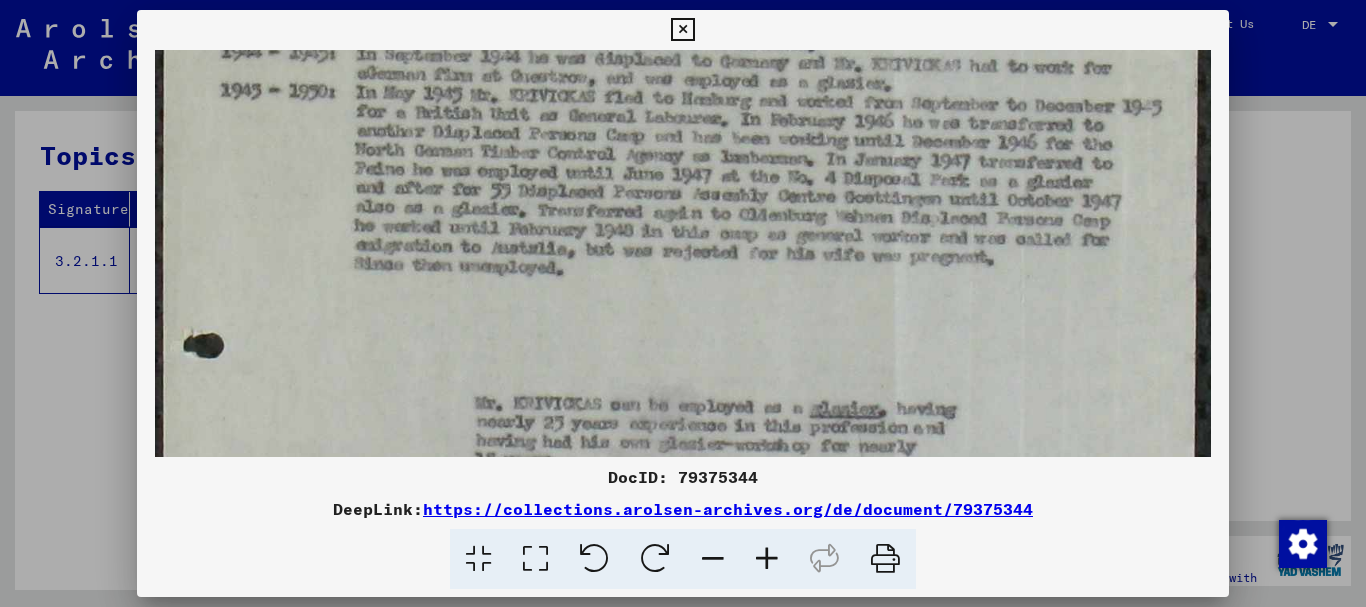 drag, startPoint x: 721, startPoint y: 155, endPoint x: 760, endPoint y: 360, distance: 208.67679 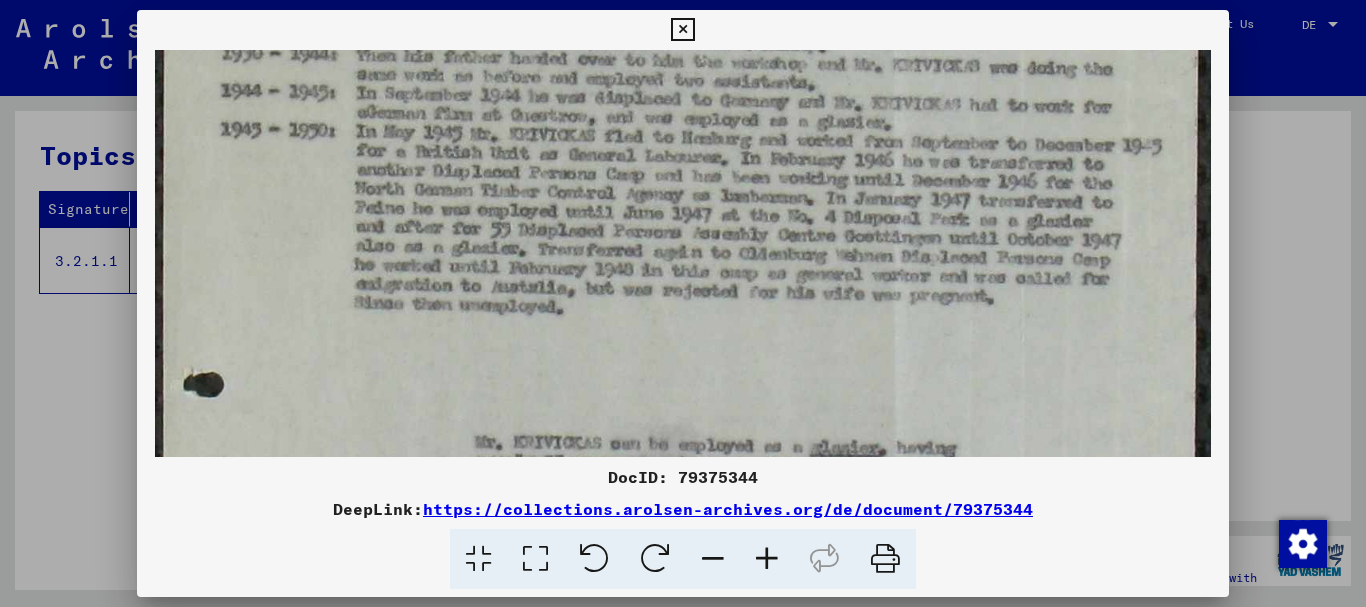 scroll, scrollTop: 574, scrollLeft: 0, axis: vertical 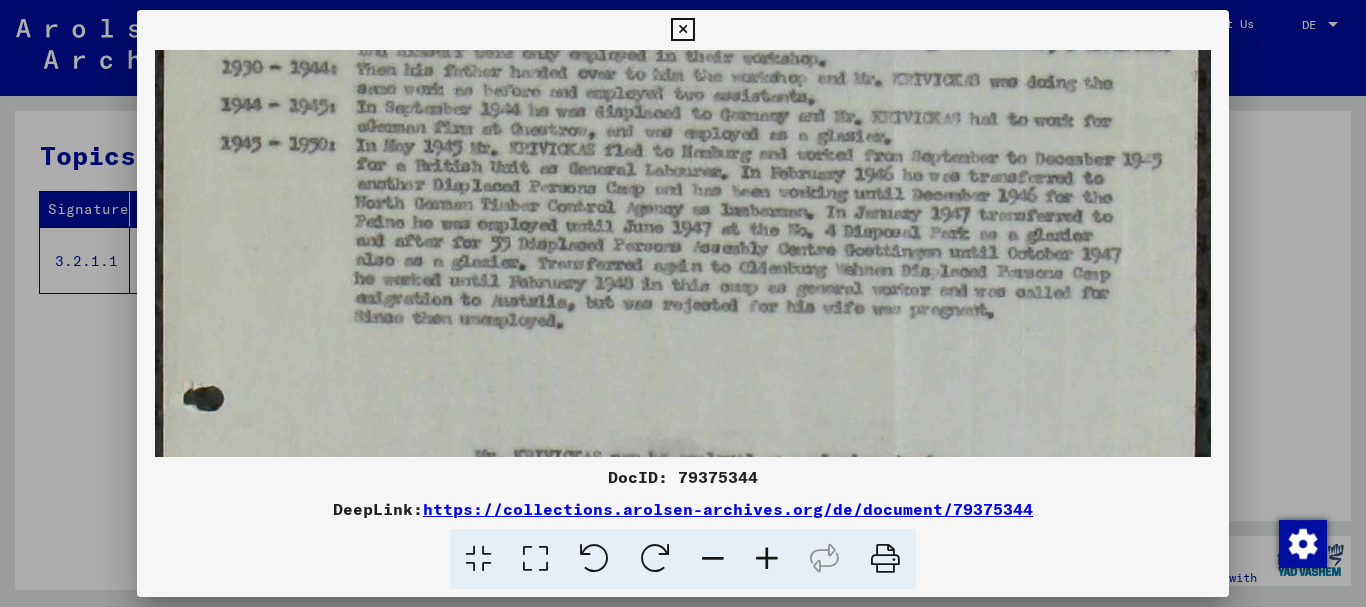 drag, startPoint x: 793, startPoint y: 195, endPoint x: 803, endPoint y: 247, distance: 52.95281 